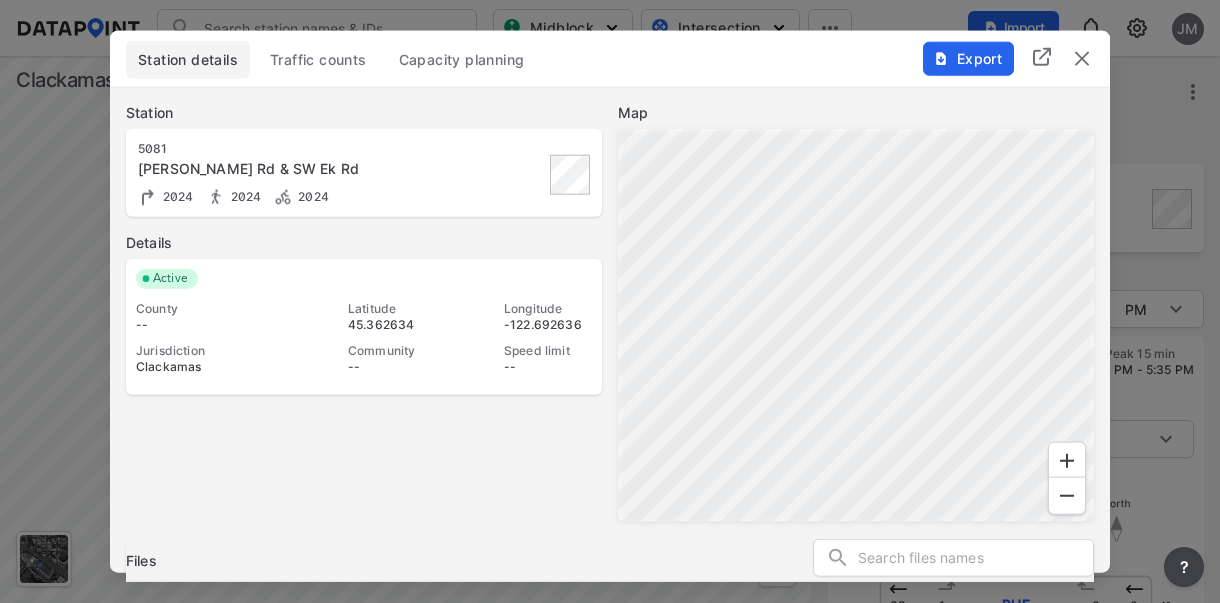 scroll, scrollTop: 0, scrollLeft: 0, axis: both 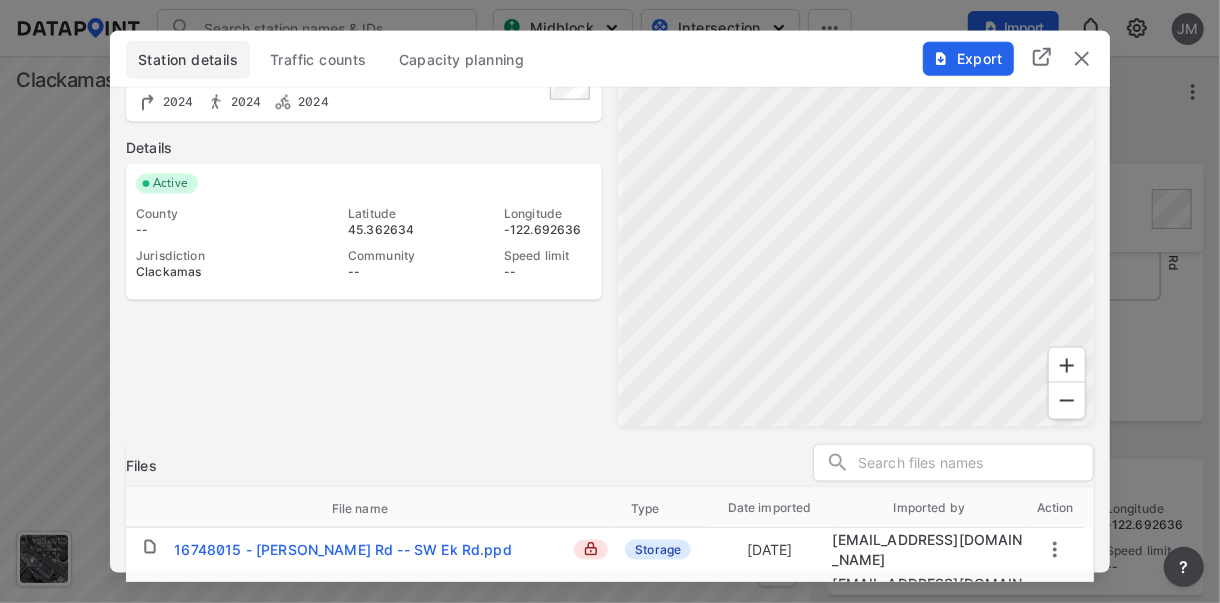 click at bounding box center (1082, 58) 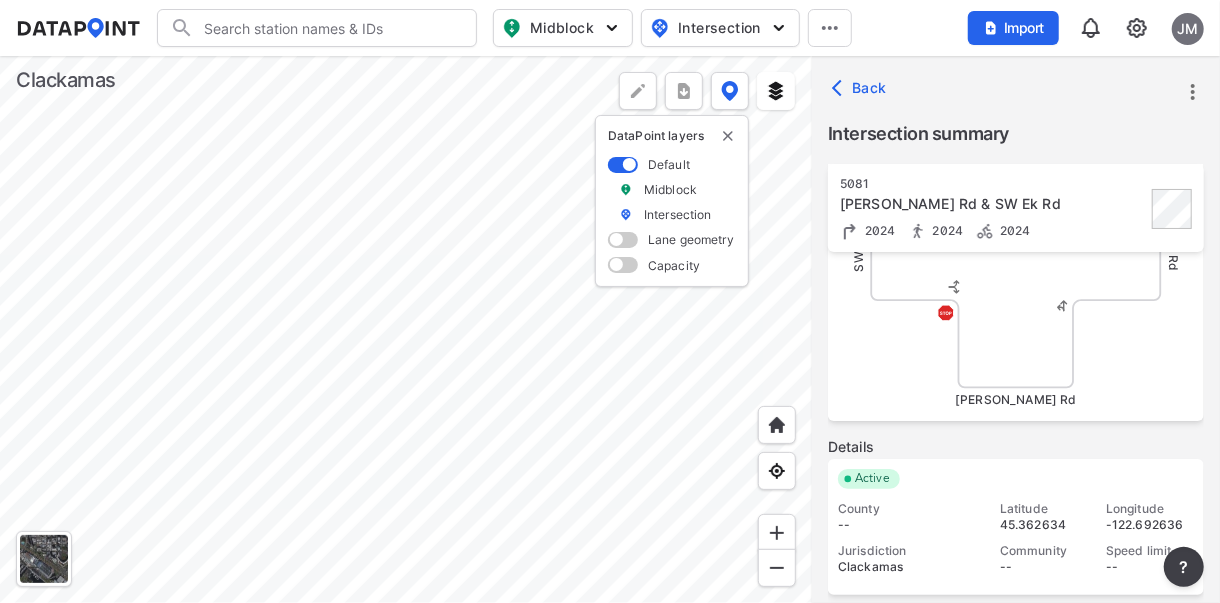 click at bounding box center (406, 329) 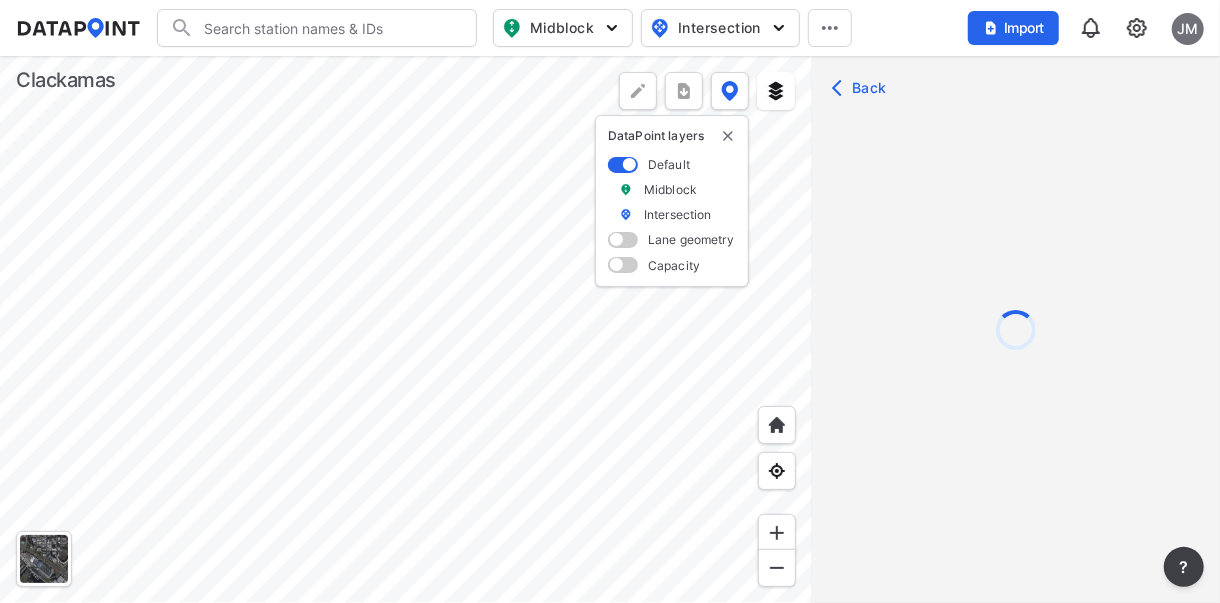 scroll, scrollTop: 0, scrollLeft: 0, axis: both 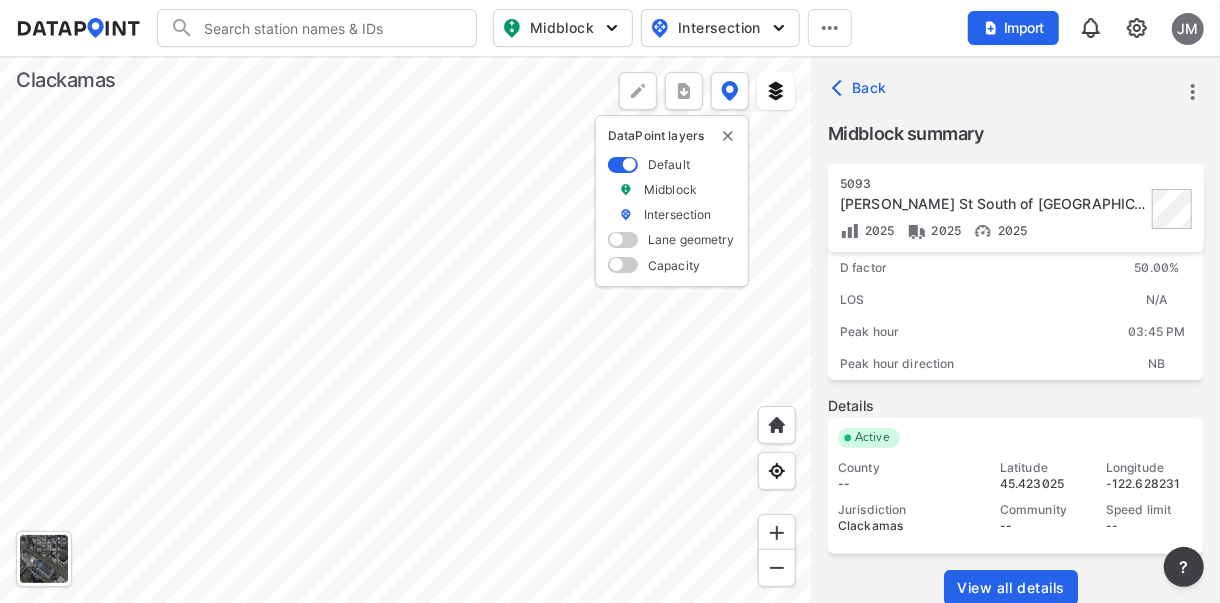 click on "View all details" at bounding box center (1011, 588) 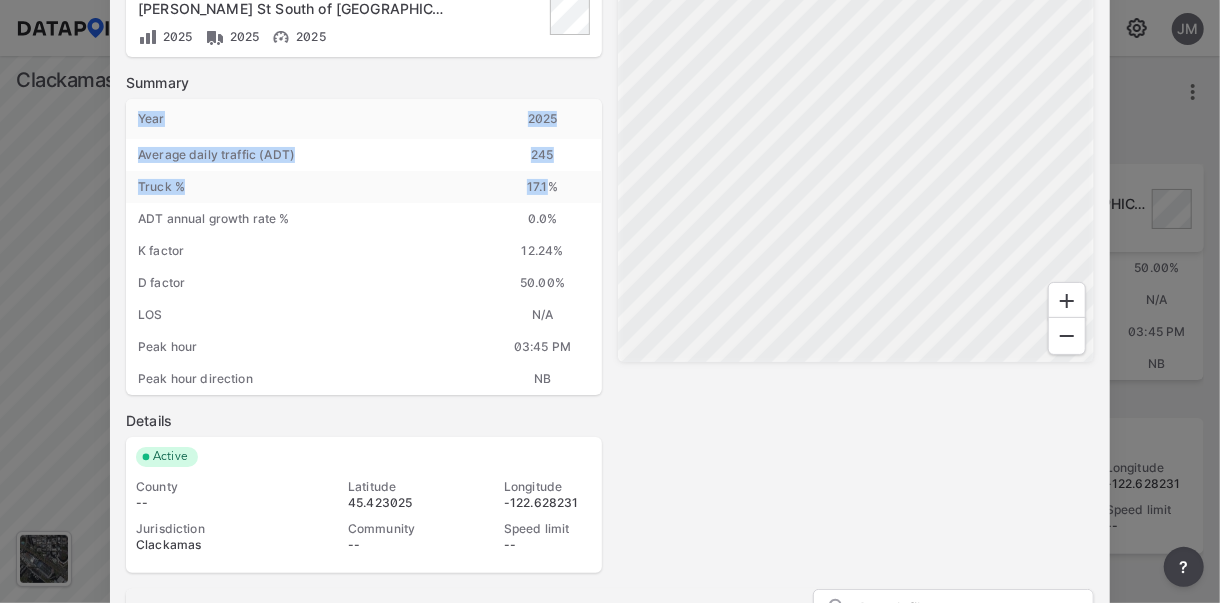 drag, startPoint x: 542, startPoint y: 110, endPoint x: 544, endPoint y: 186, distance: 76.02631 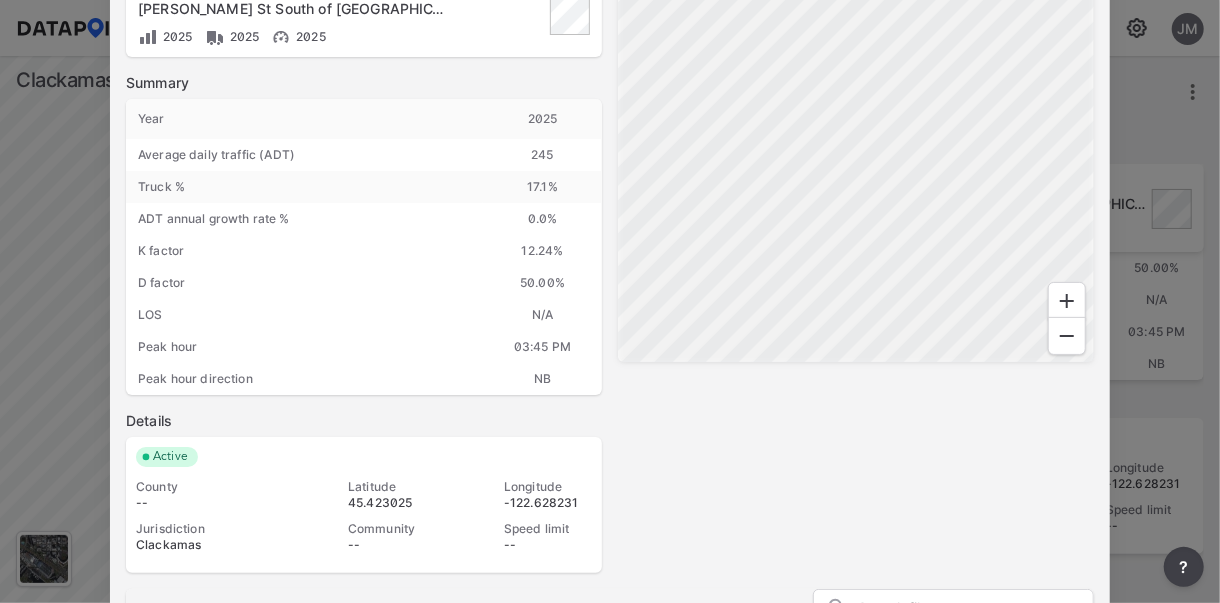 click on "Map" at bounding box center (856, 258) 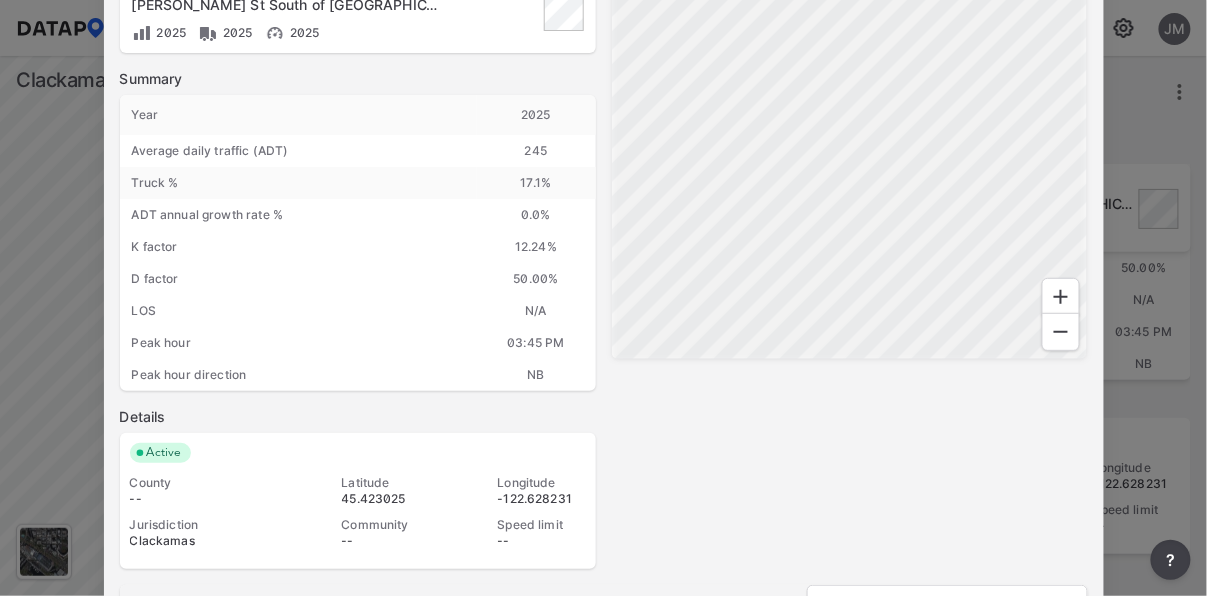 click on "Map" at bounding box center [850, 254] 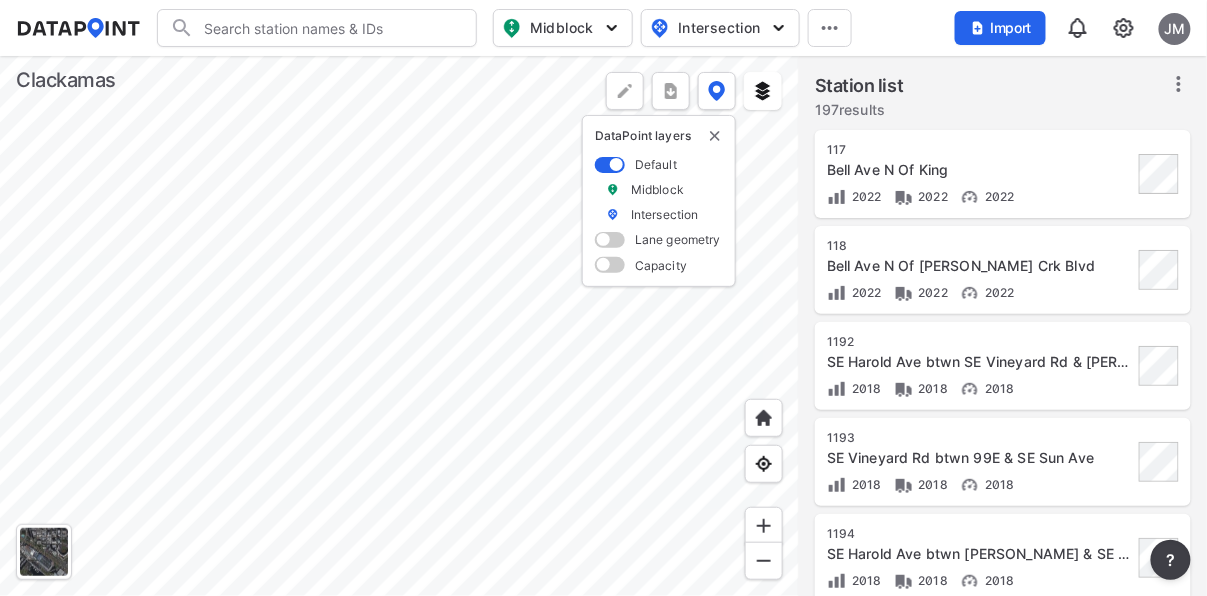 click at bounding box center [399, 326] 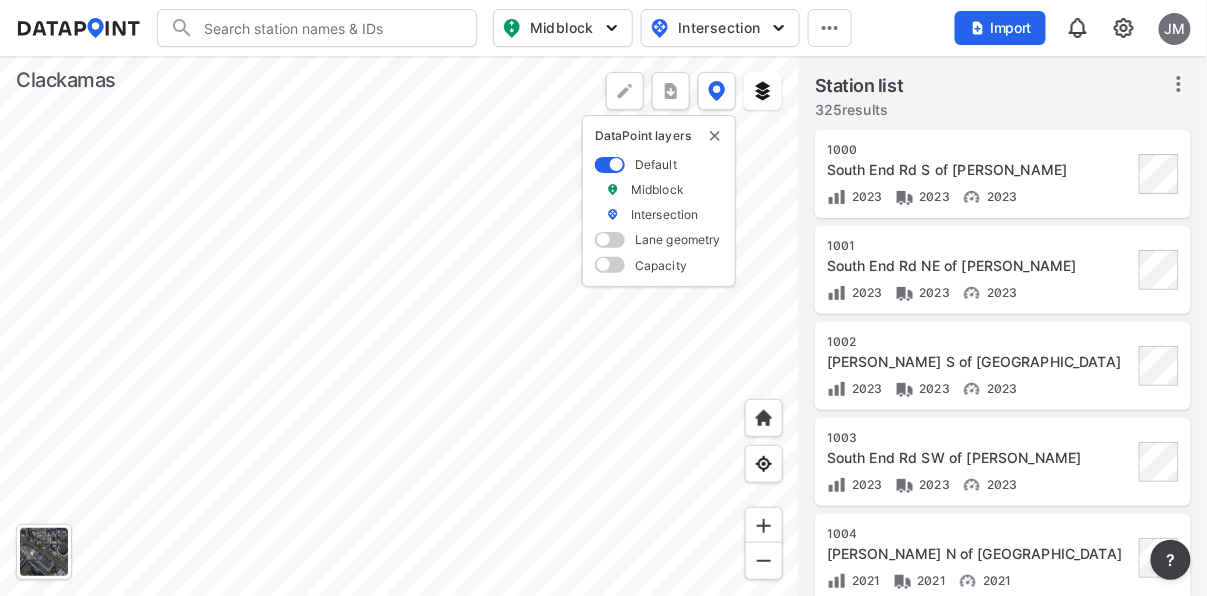 click at bounding box center (399, 326) 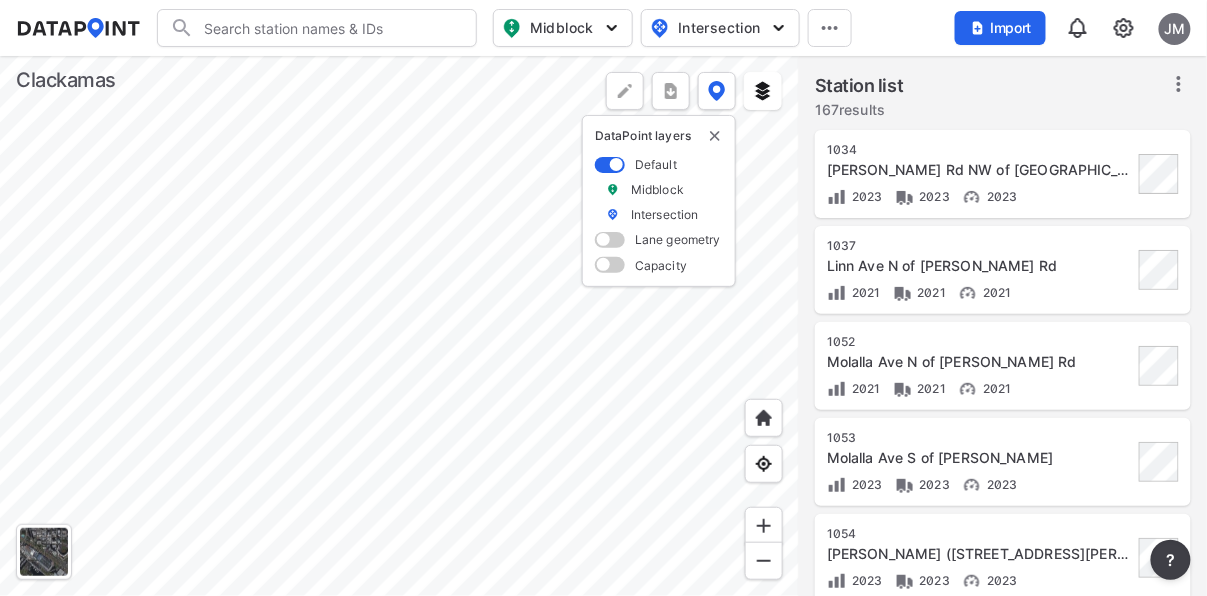 click at bounding box center (399, 326) 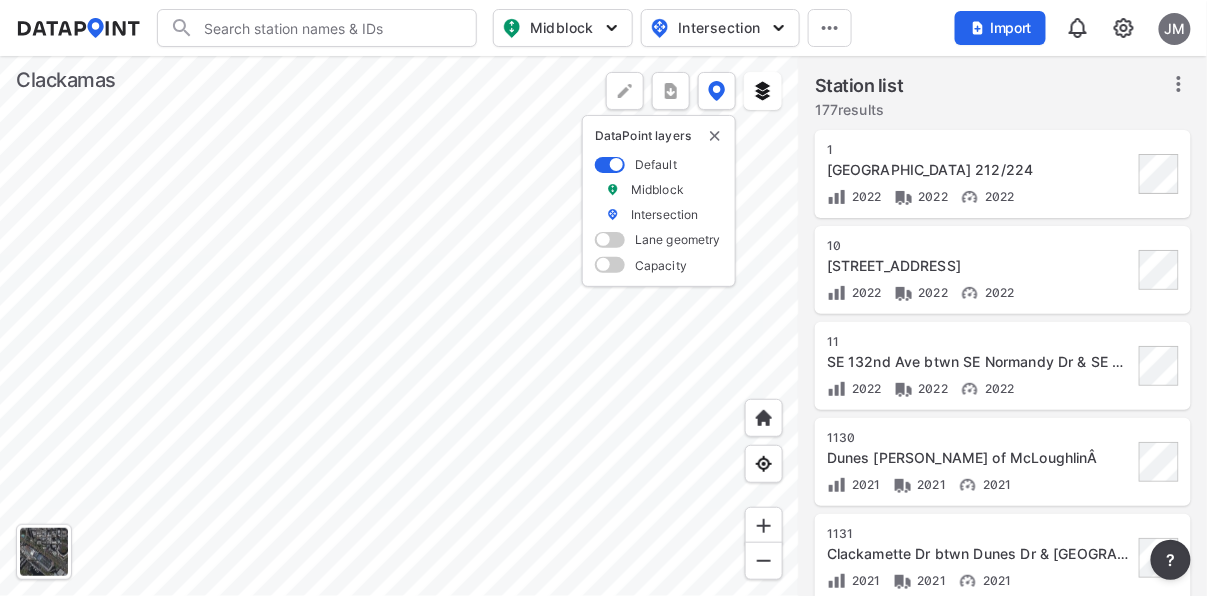 click at bounding box center (399, 326) 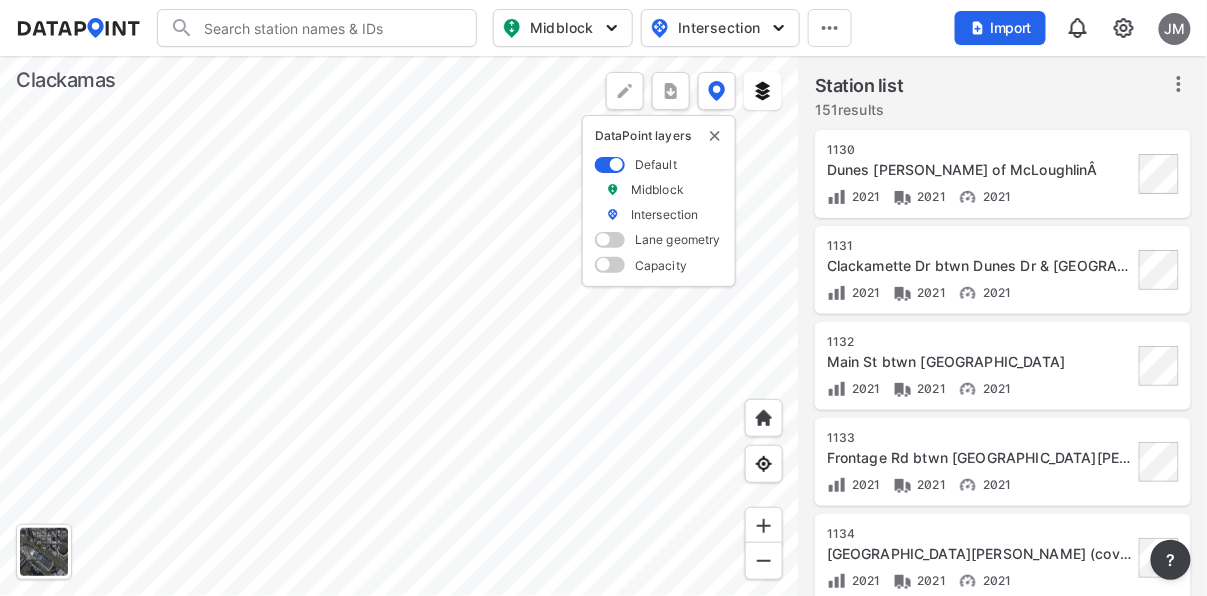 click at bounding box center (399, 326) 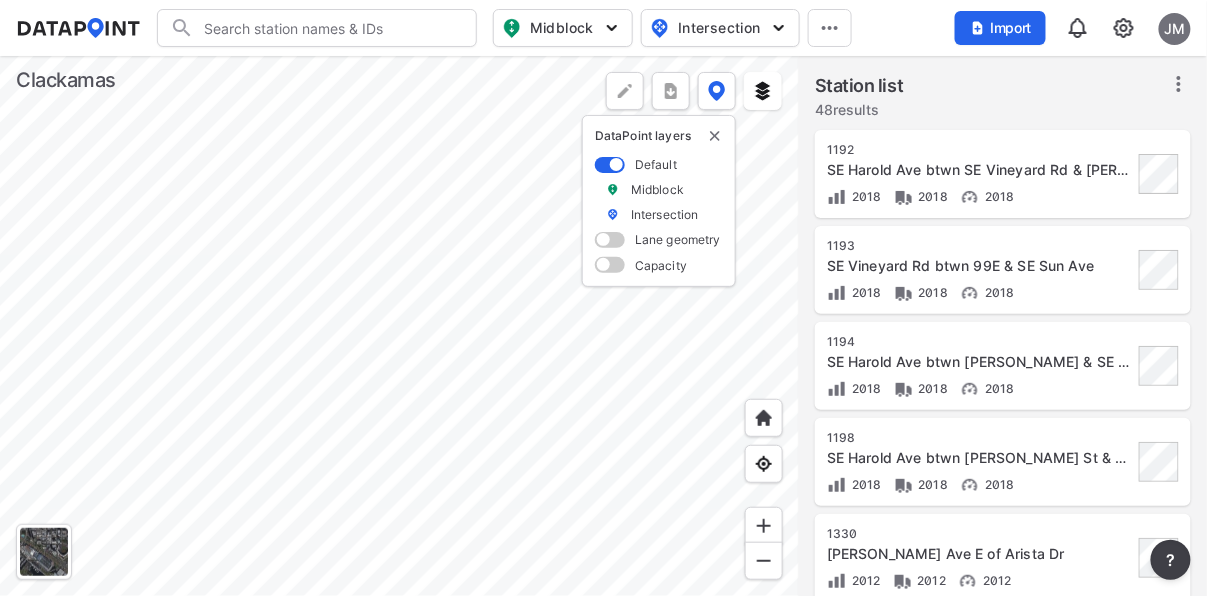 click at bounding box center (399, 326) 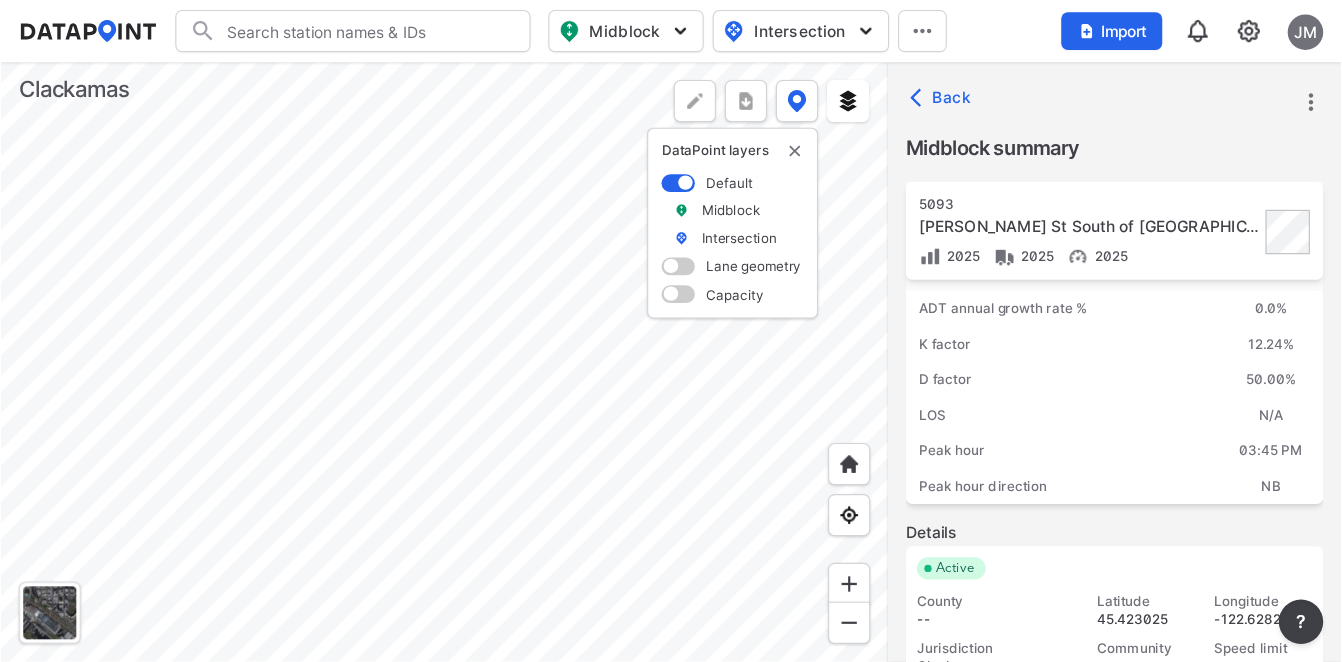 scroll, scrollTop: 212, scrollLeft: 0, axis: vertical 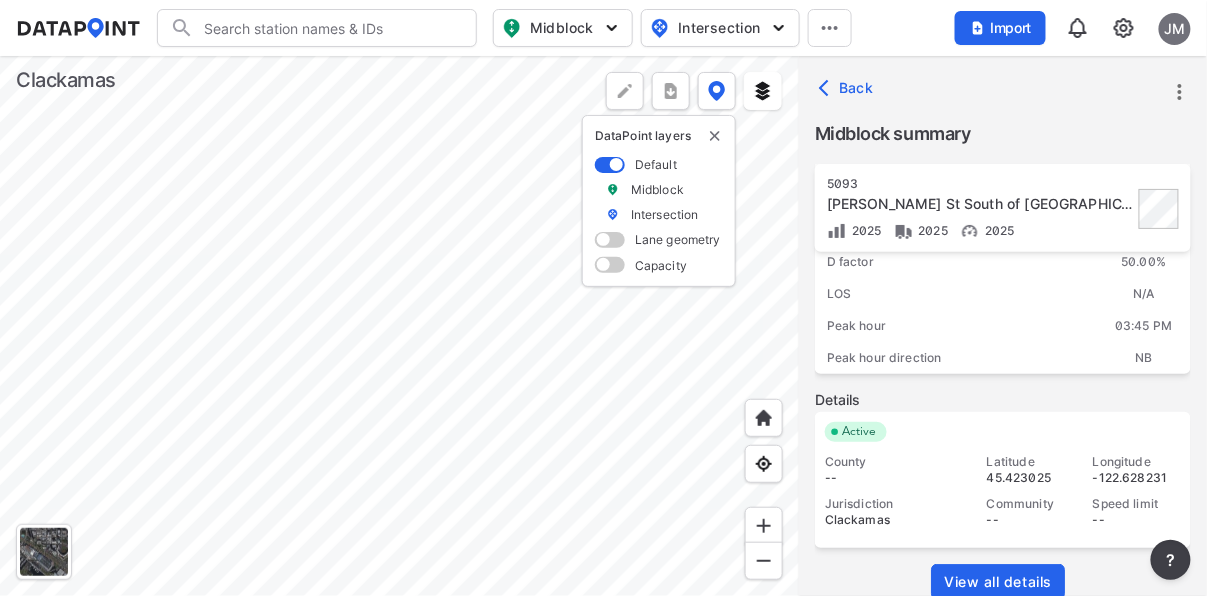 click on "View all details" at bounding box center [998, 582] 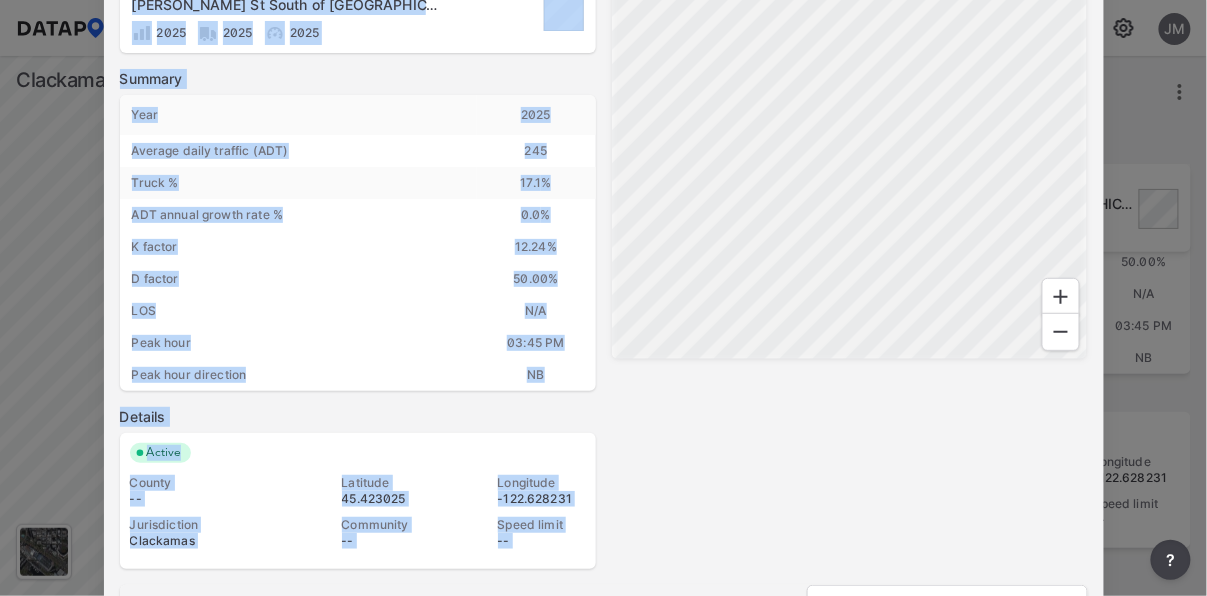 drag, startPoint x: 904, startPoint y: 430, endPoint x: 928, endPoint y: 612, distance: 183.57559 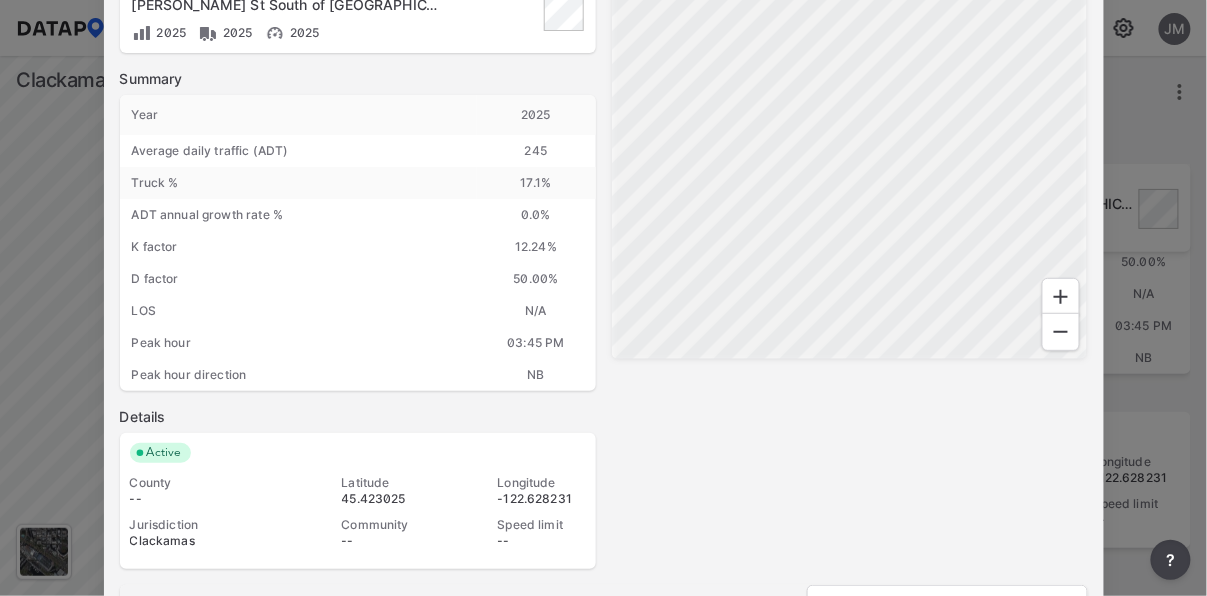 click on "Map" at bounding box center (850, 254) 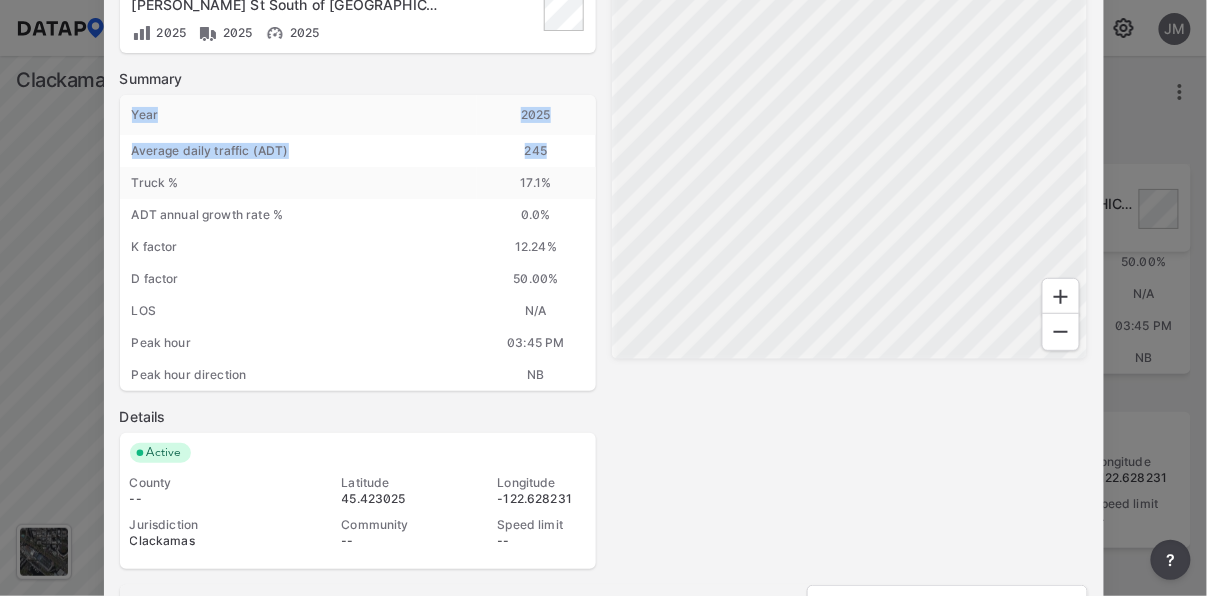 drag, startPoint x: 582, startPoint y: 75, endPoint x: 590, endPoint y: 152, distance: 77.41447 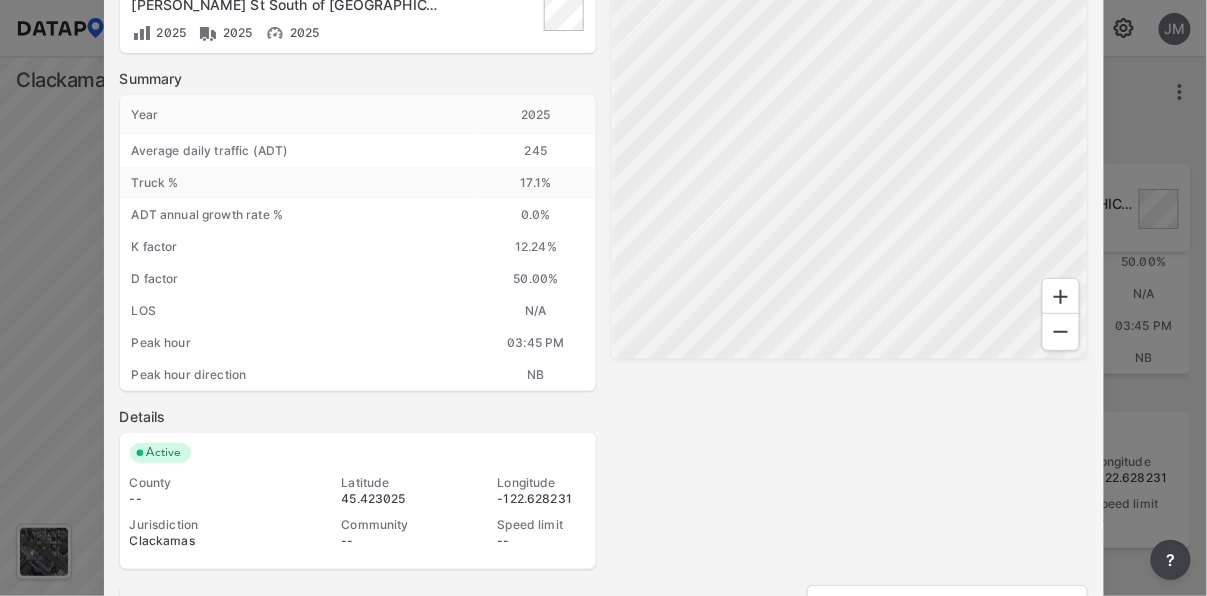 drag, startPoint x: 730, startPoint y: 465, endPoint x: 961, endPoint y: 462, distance: 231.01949 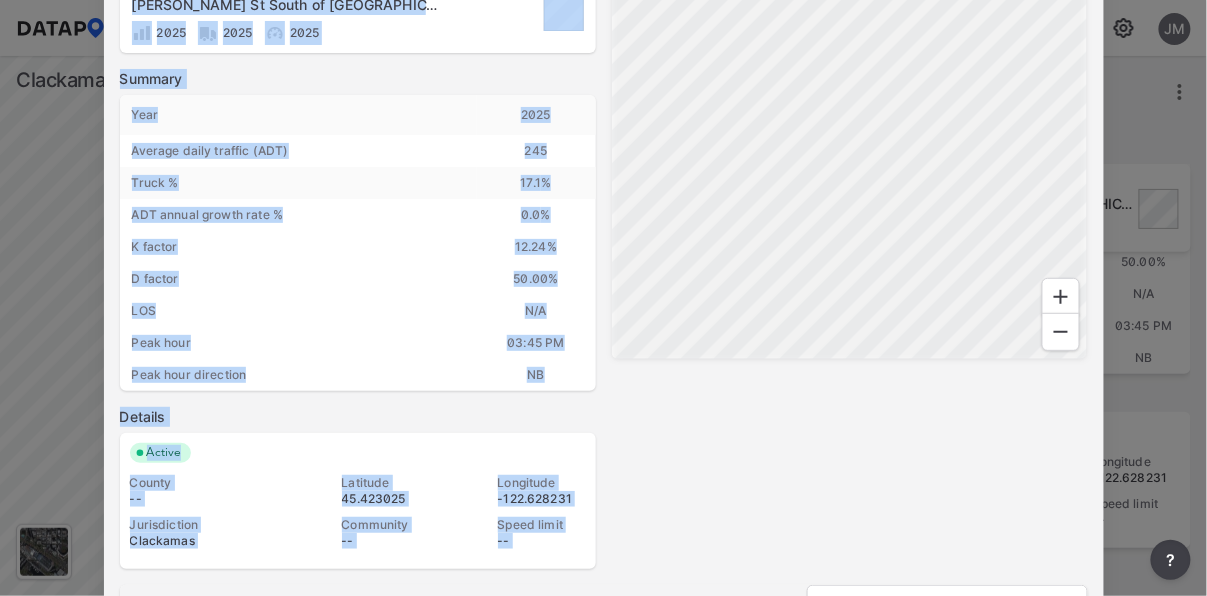 drag, startPoint x: 862, startPoint y: 478, endPoint x: 954, endPoint y: 638, distance: 184.56435 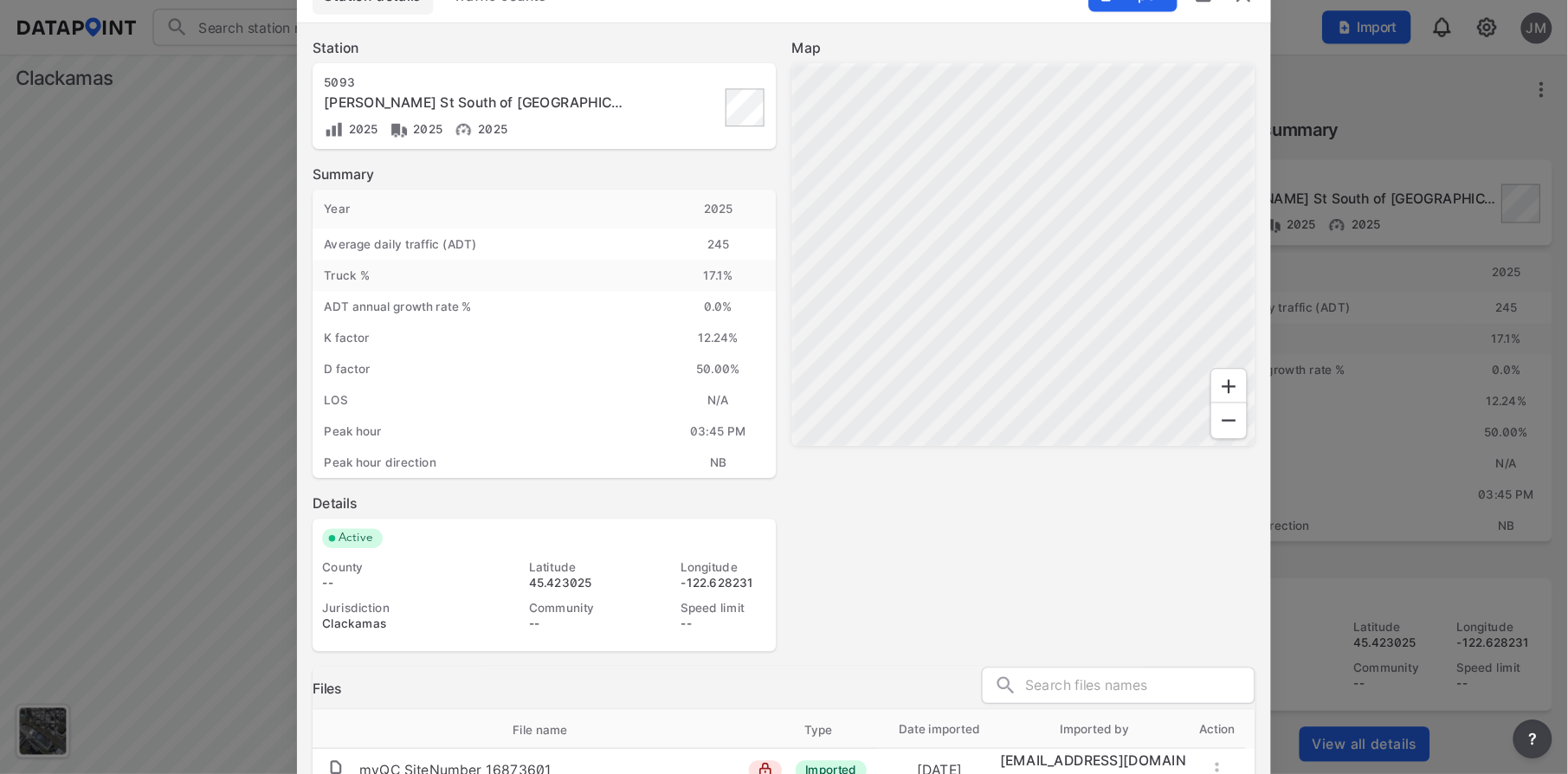 scroll, scrollTop: 0, scrollLeft: 0, axis: both 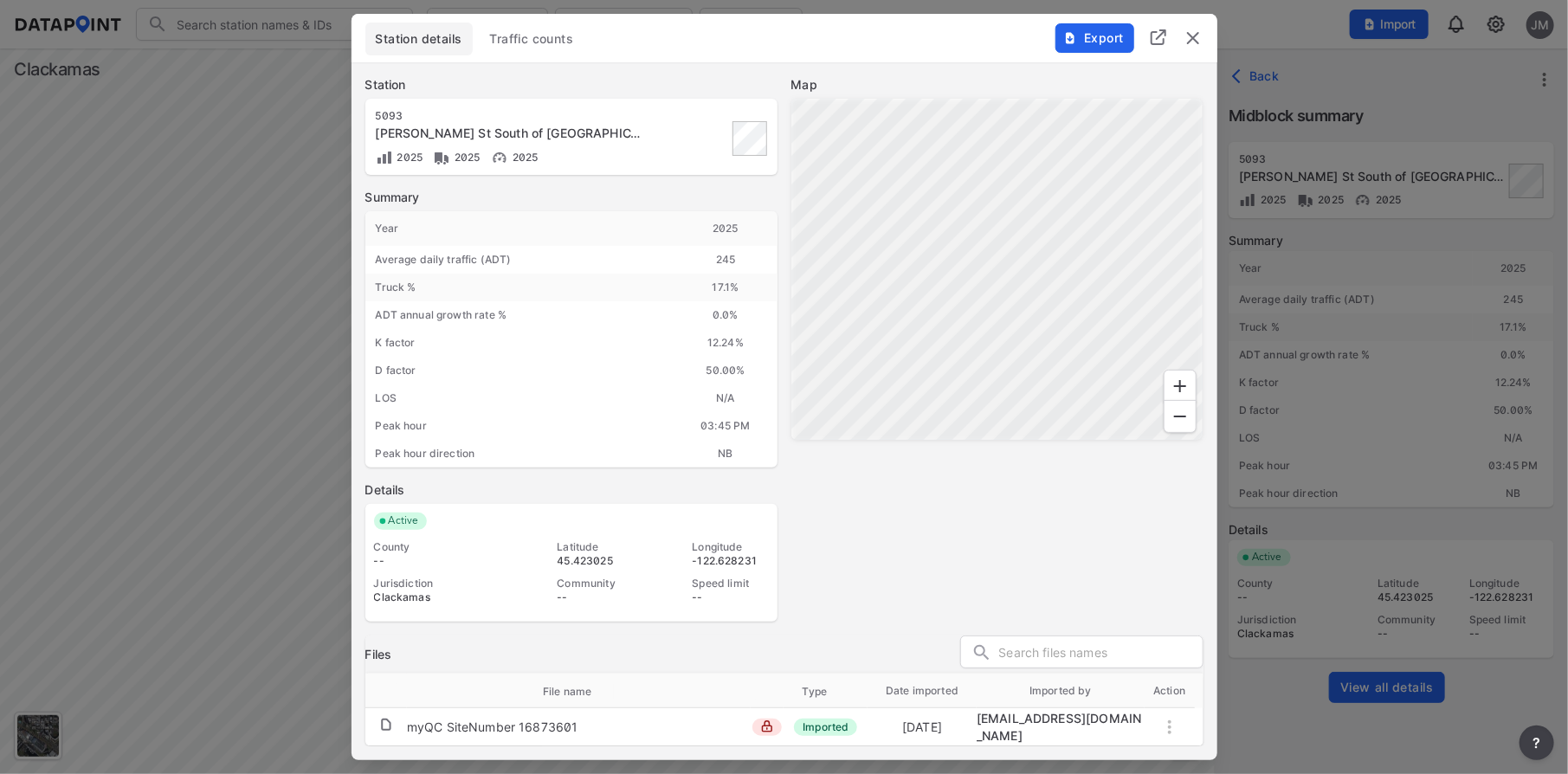 drag, startPoint x: 290, startPoint y: 2, endPoint x: 1091, endPoint y: 603, distance: 1001.4 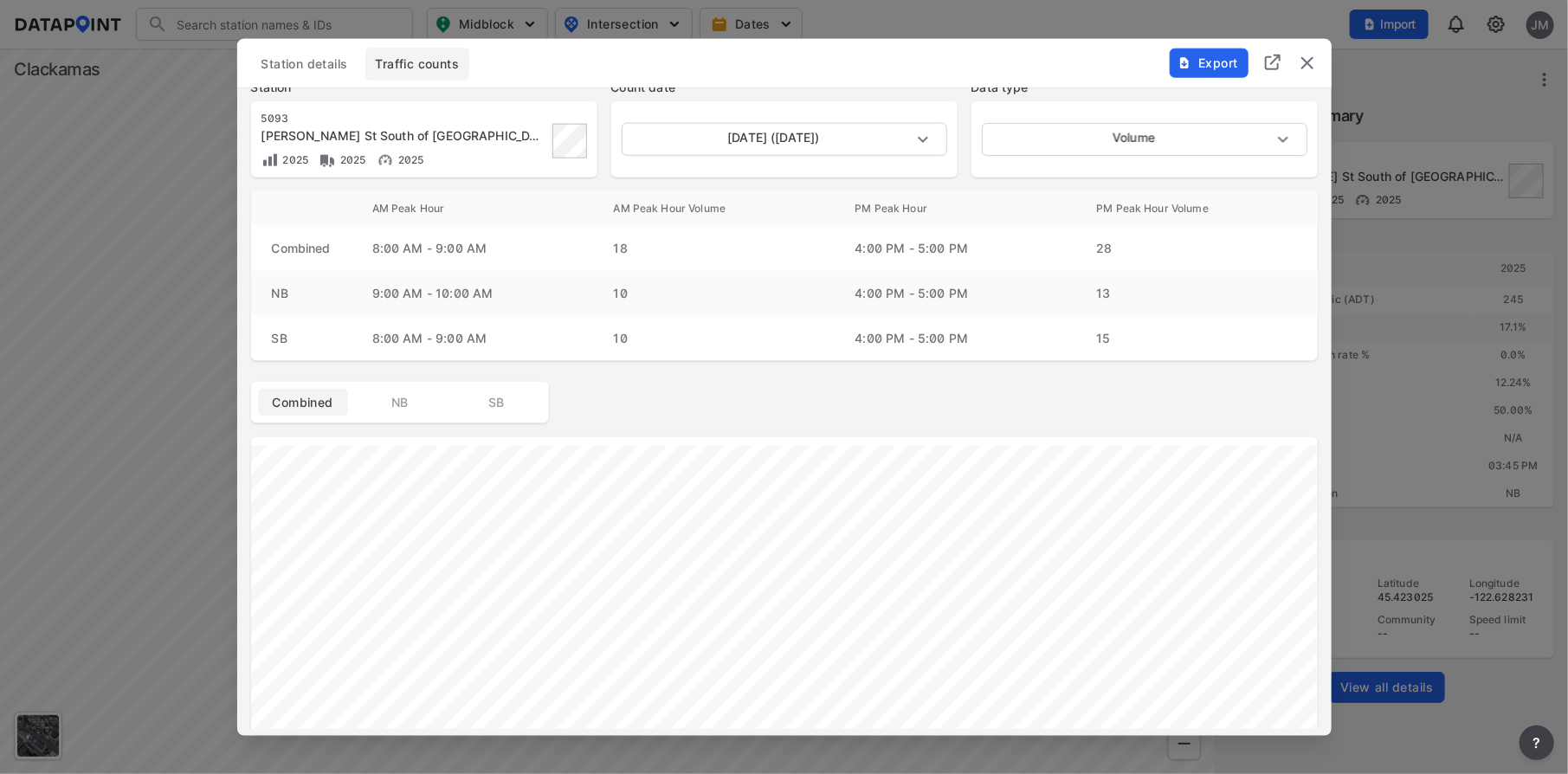 scroll, scrollTop: 0, scrollLeft: 0, axis: both 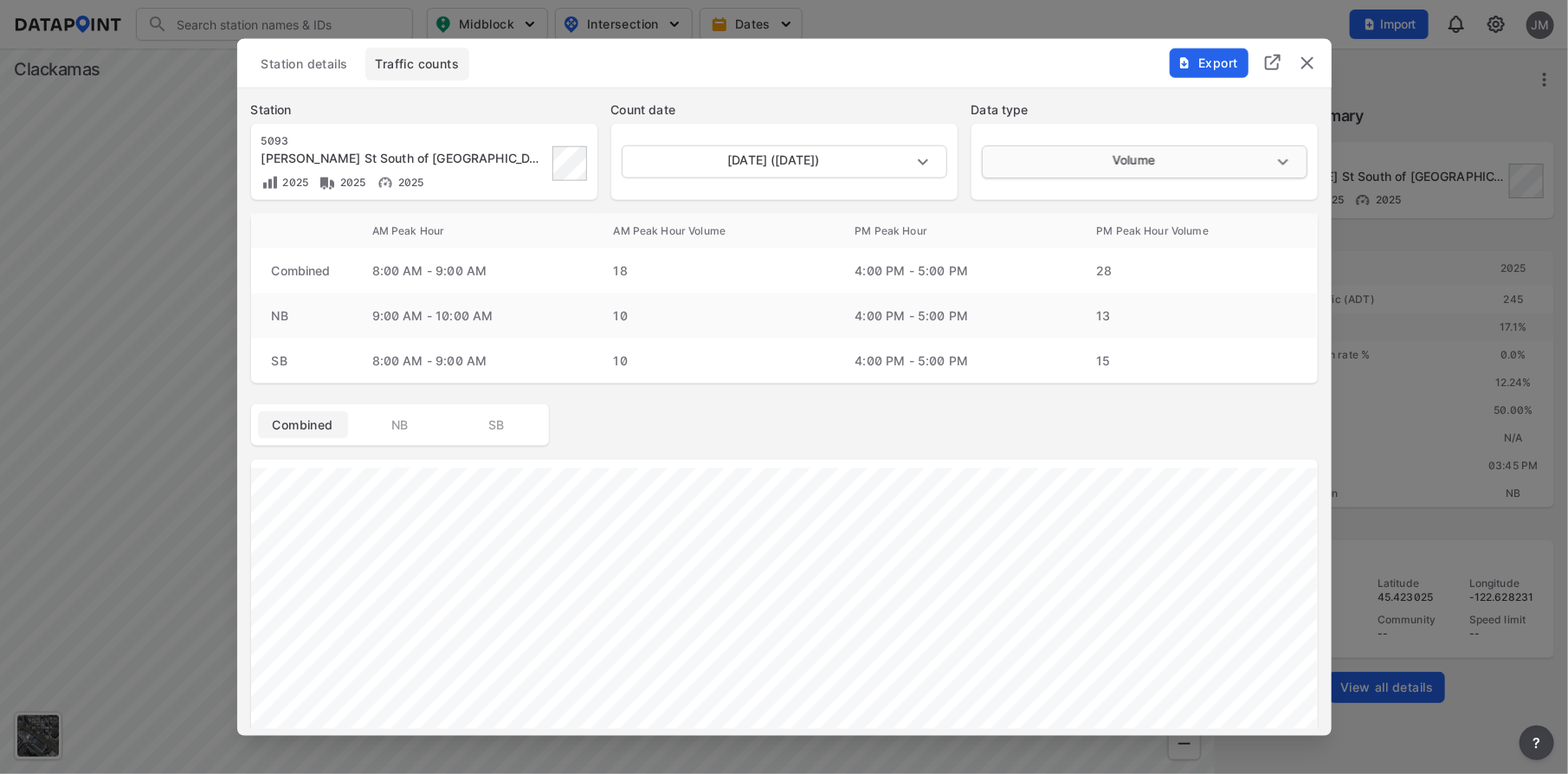 click on "Search Please enter a search term. Midblock Intersection Dates Import JM Import Data Templates File import requirements and best practices Details Upload files Drag or press in the square to select and upload your files DataPoint layers Default Midblock Intersection Lane geometry Capacity Clackamas Back Midblock summary [STREET_ADDRESS][PERSON_NAME] of [GEOGRAPHIC_DATA] 2025 2025 2025 Summary Year [DATE] Average daily traffic (ADT) 245 Truck % 17.1 % ADT annual growth rate % 0.0 % K factor 12.24% D factor 50.00% LOS N/A Peak hour 03:45 PM Peak hour direction NB Details Active County -- Jurisdiction Clackamas Latitude 45.423025 Community -- Longitude -122.628231 Speed limit -- View all details ? Station details Traffic counts Export Station [STREET_ADDRESS][PERSON_NAME] 2025 Count date [DATE] ([DATE]) [DATE] Data type Volume Volume AM Peak Hour AM Peak Hour Volume PM Peak Hour PM Peak Hour Volume Combined 8:00 AM - 9:00 AM 18 4:00 PM - 5:00 PM 28 NB 9:00 AM - 10:00 AM 10 13 SB 10 15 0" at bounding box center (784, 387) 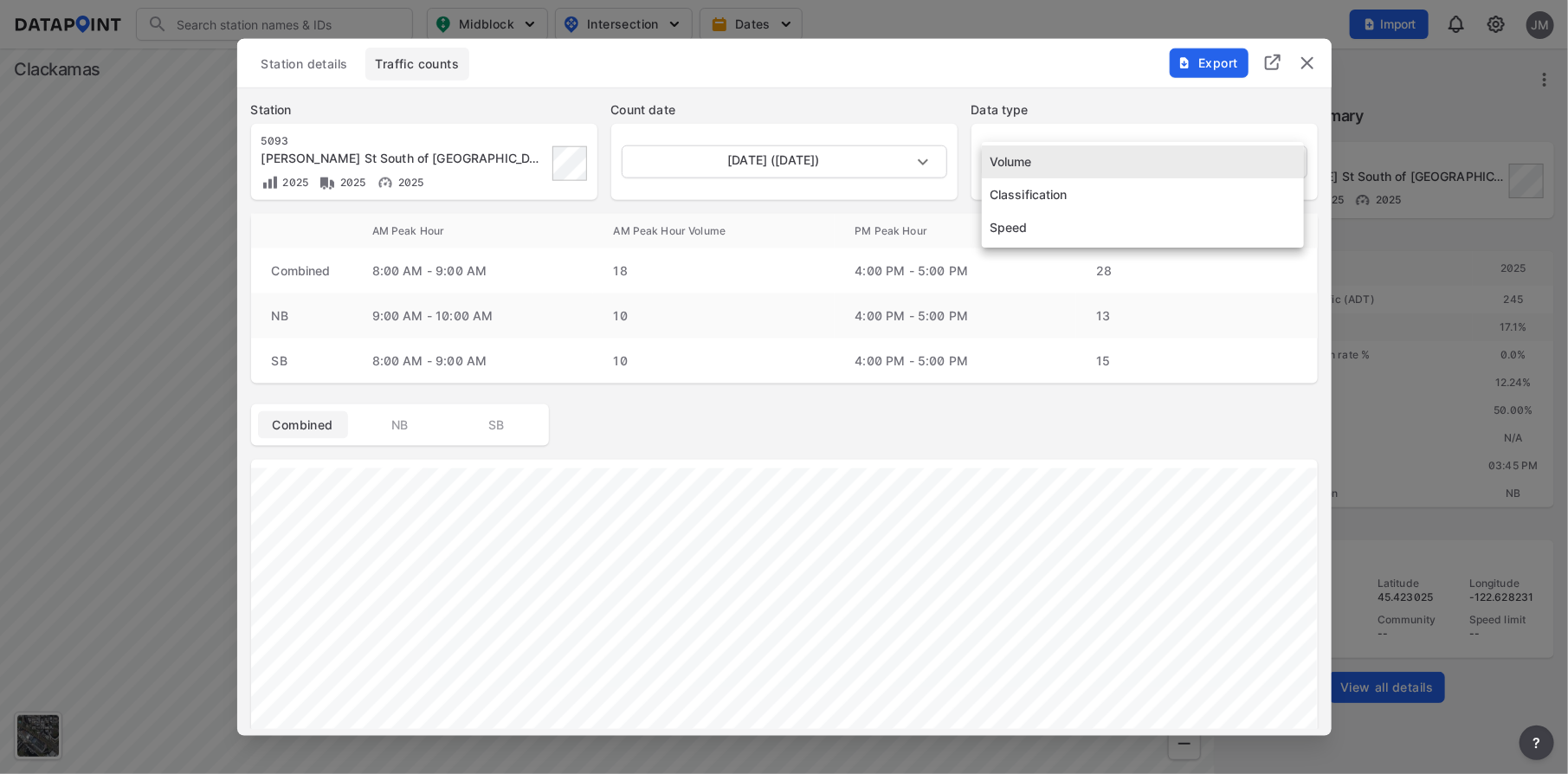 click on "Speed" at bounding box center [1143, 228] 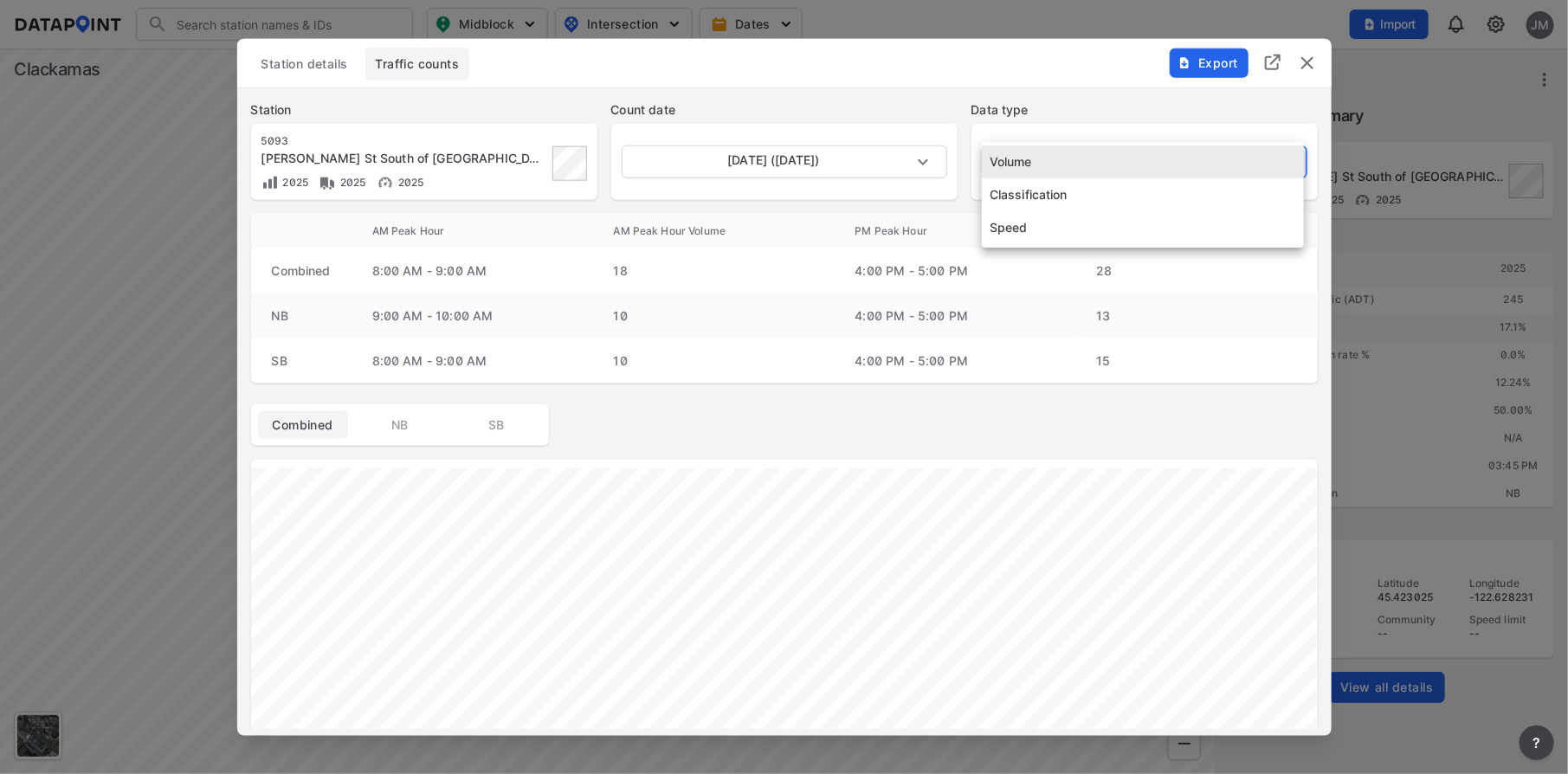 type on "Speed" 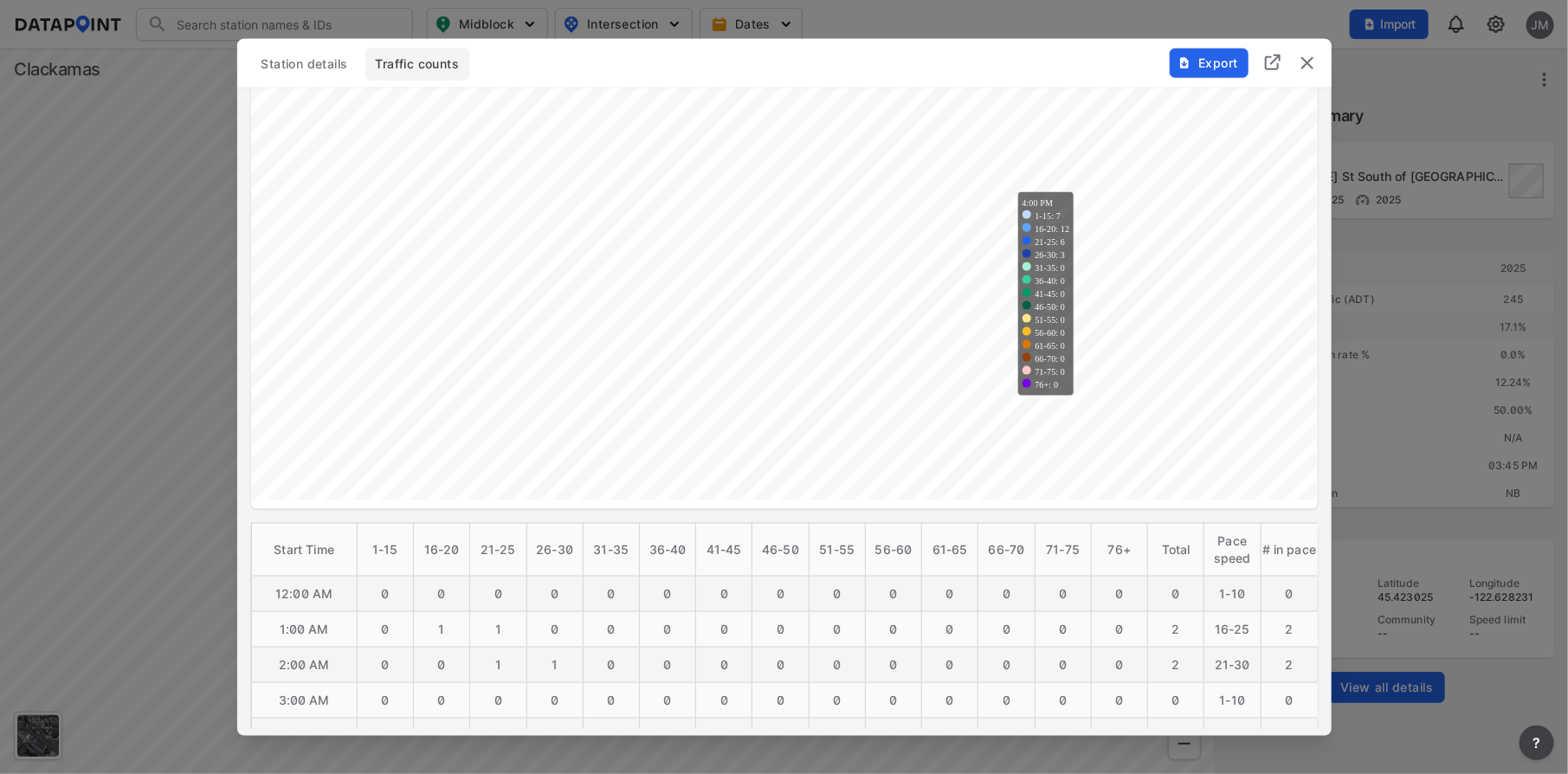 scroll, scrollTop: 469, scrollLeft: 0, axis: vertical 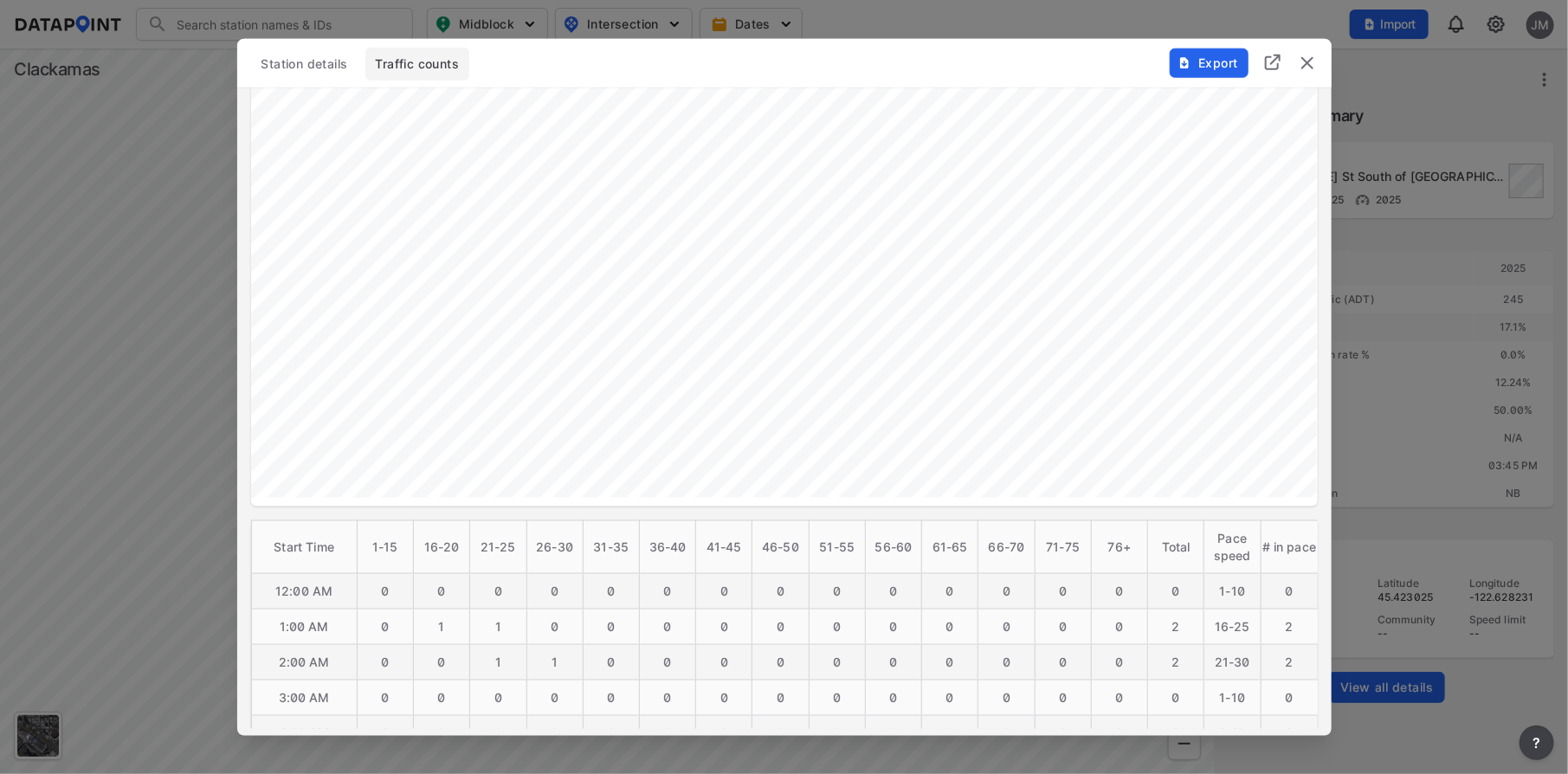 click at bounding box center (784, 387) 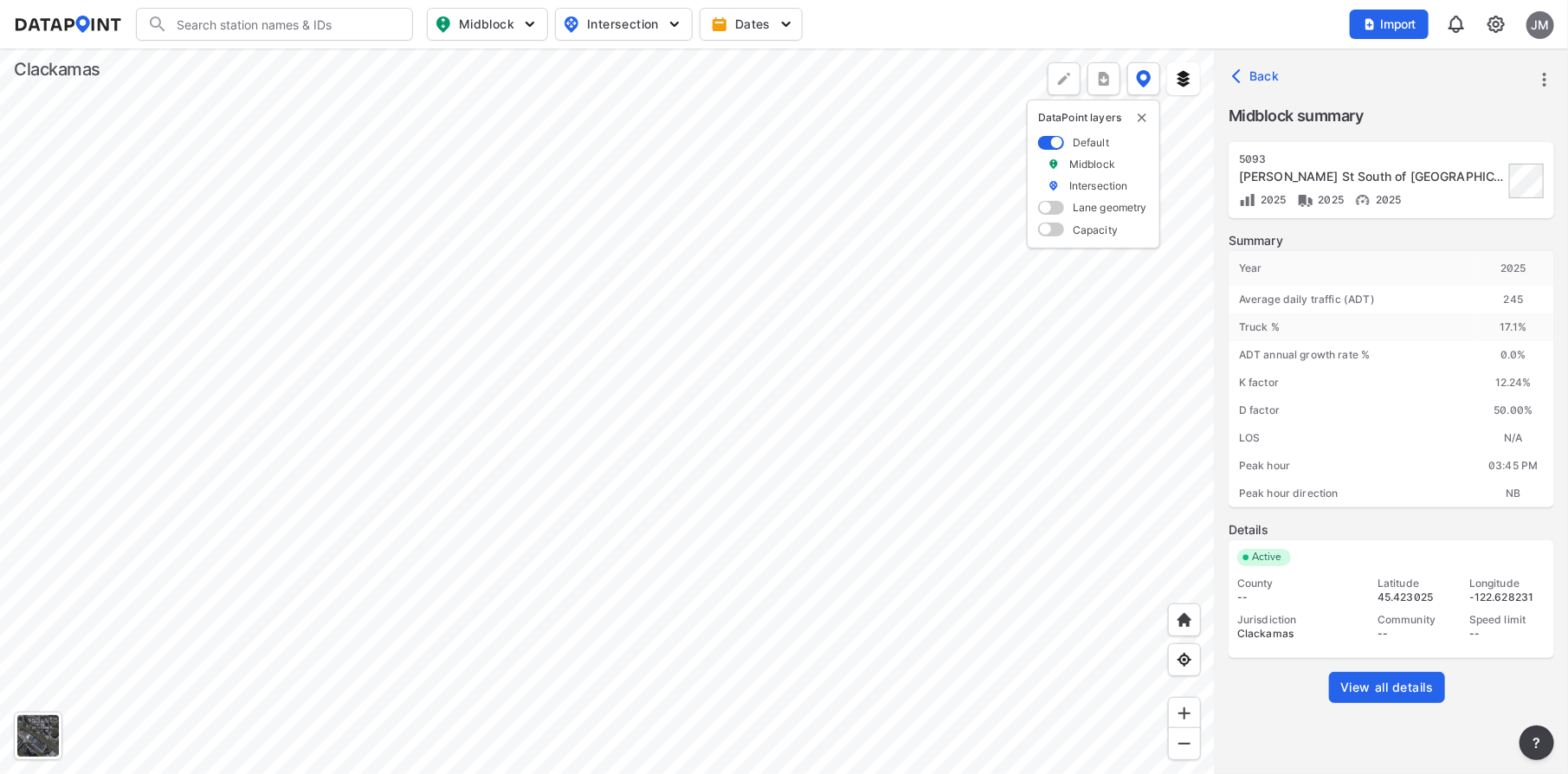 click at bounding box center (607, 411) 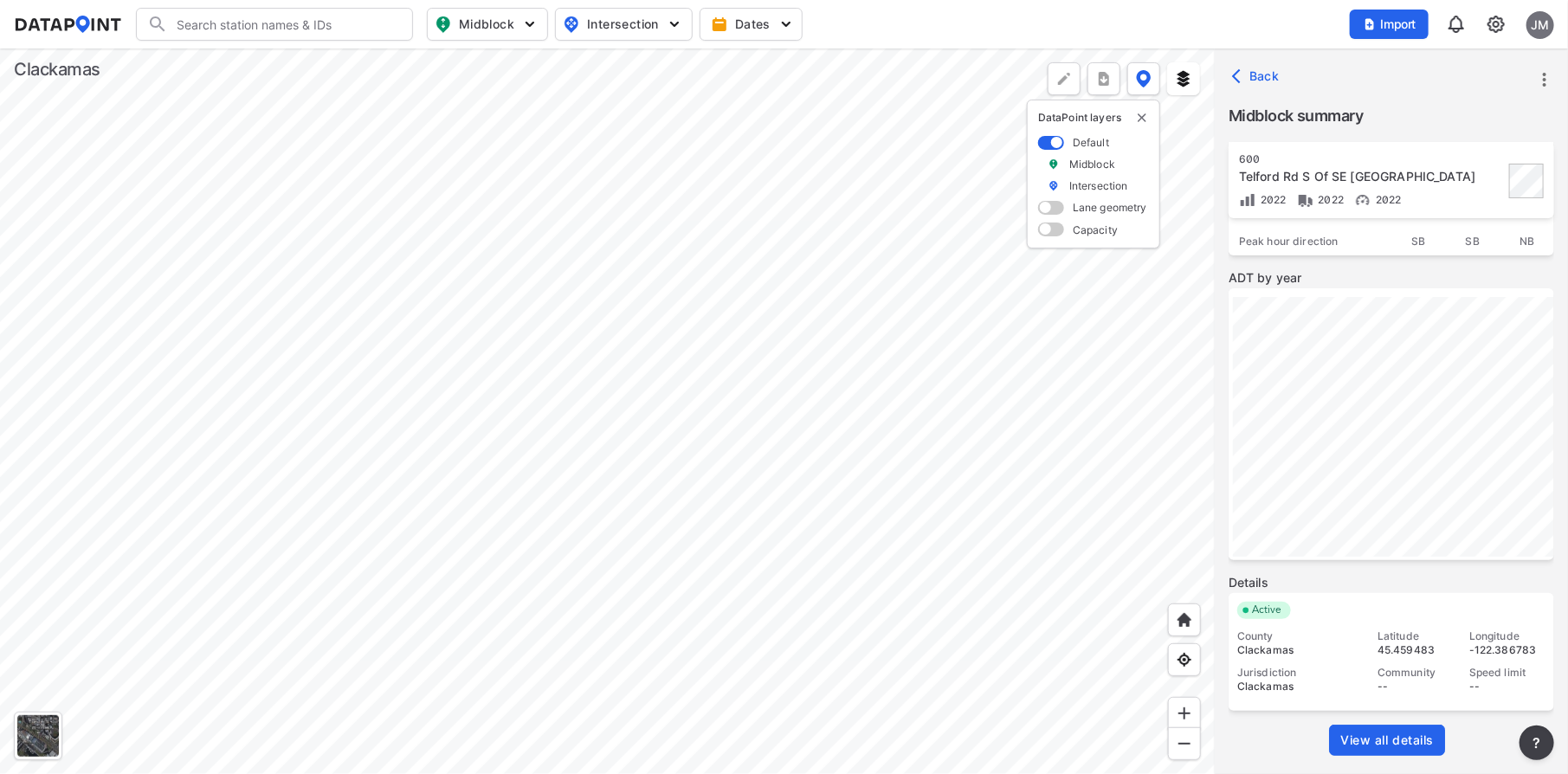 scroll, scrollTop: 0, scrollLeft: 0, axis: both 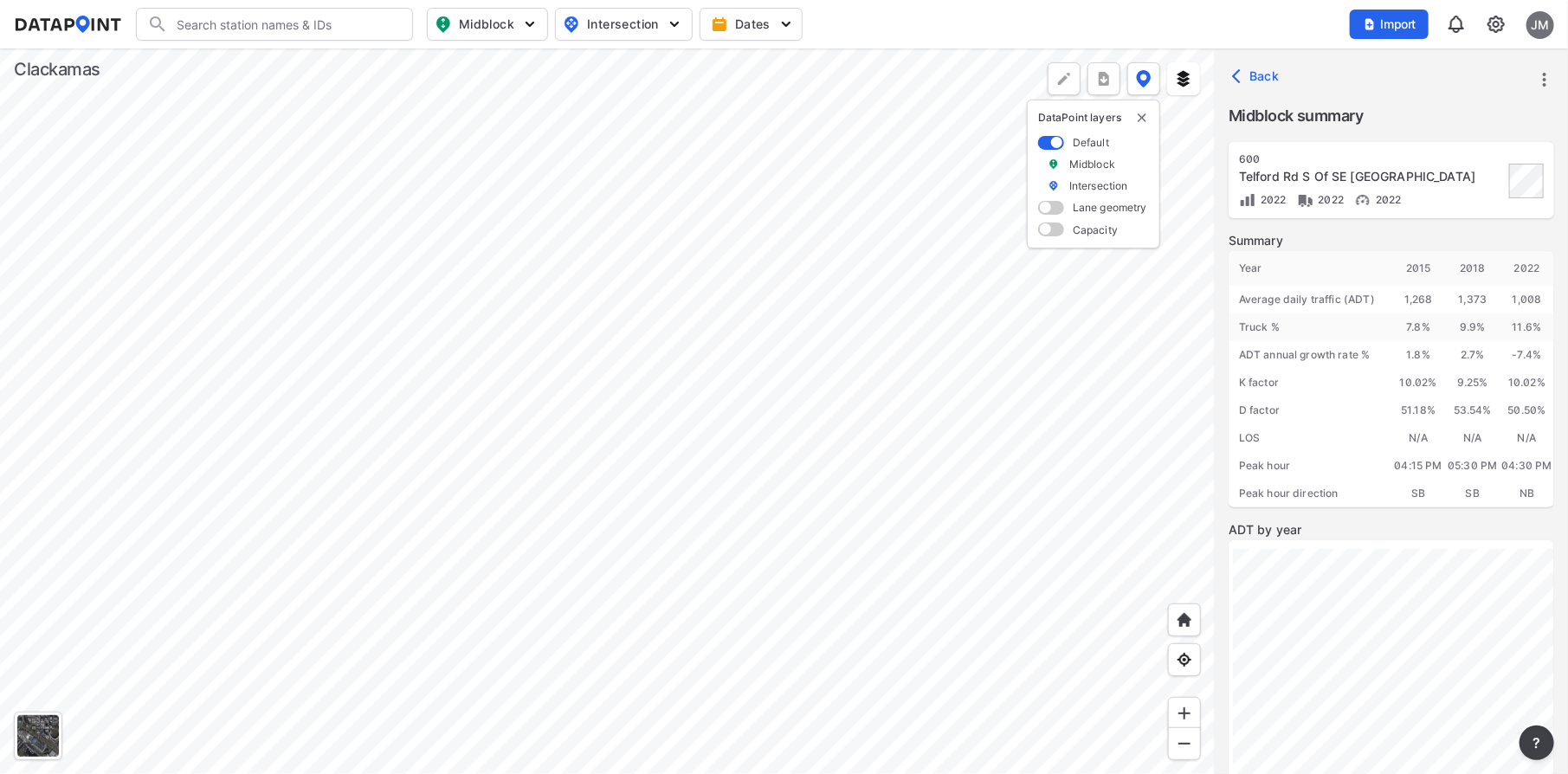 click at bounding box center [607, 411] 